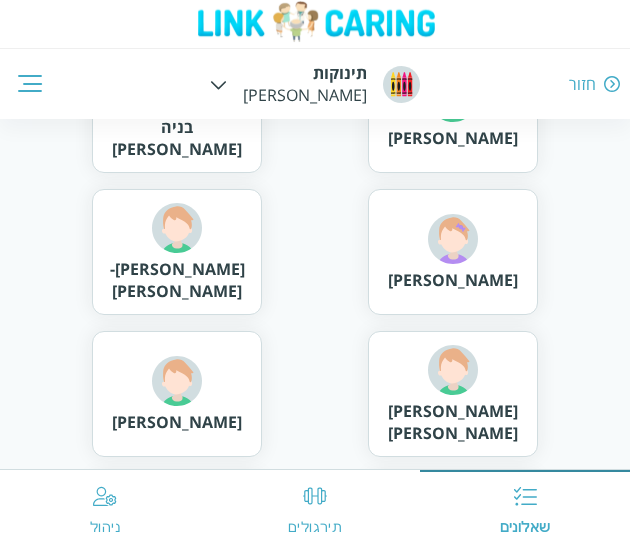 scroll, scrollTop: 0, scrollLeft: 0, axis: both 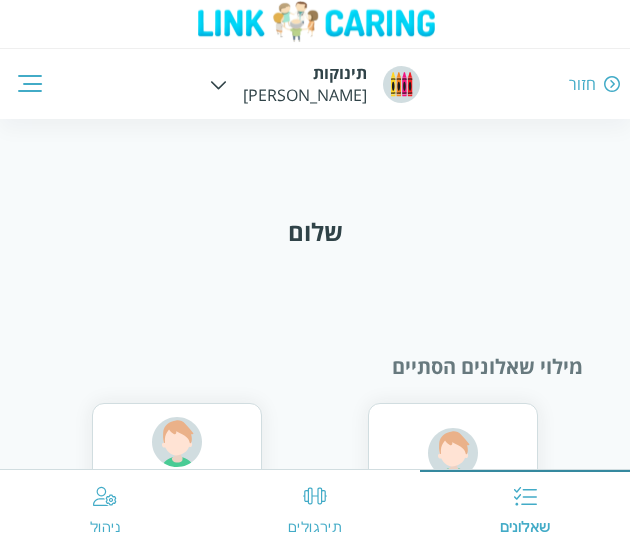 click on "חזור תינוקות רפפורט ויצו   שאלונים   תירגולים   ניהול" at bounding box center (315, 59) 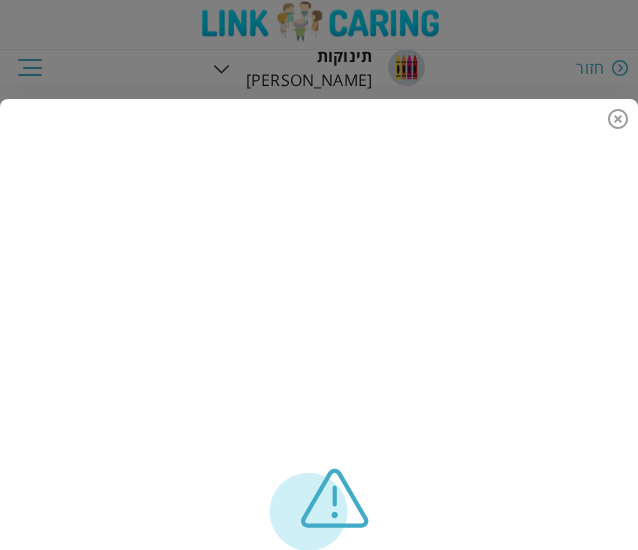 scroll, scrollTop: 0, scrollLeft: 0, axis: both 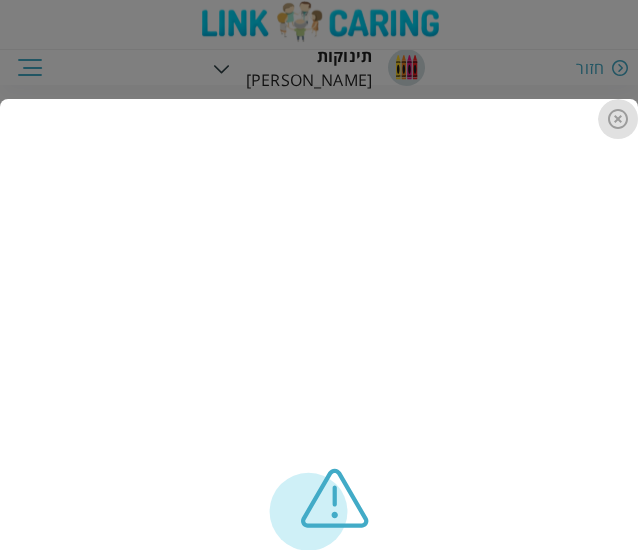 click 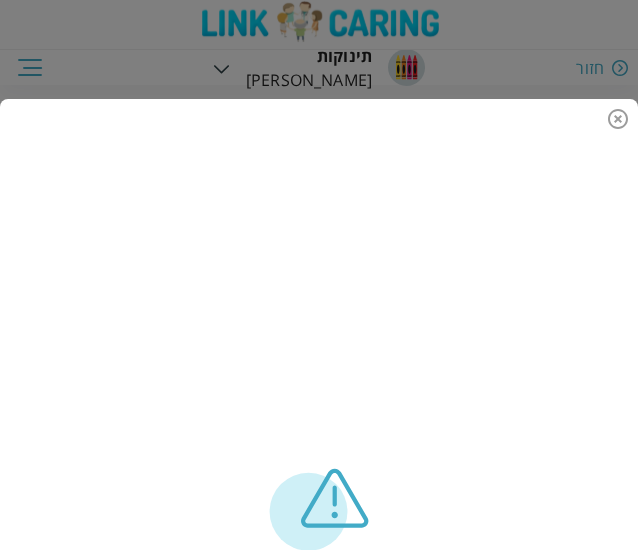 click 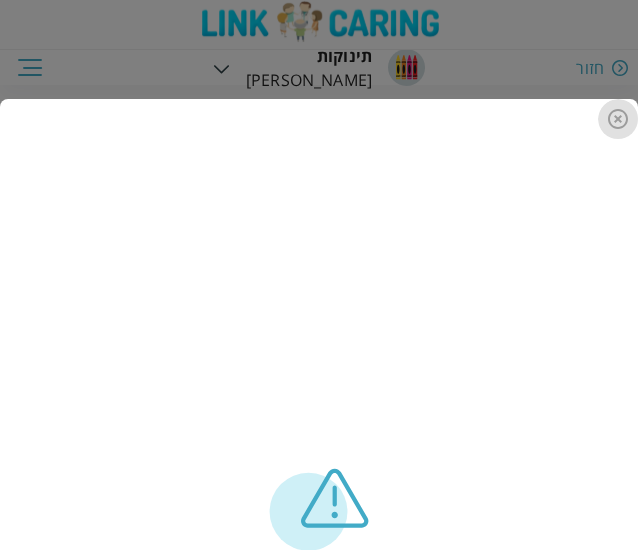 click 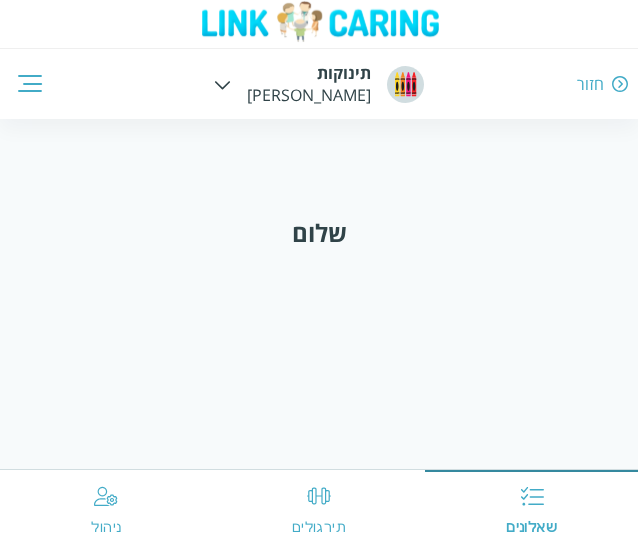 click on "חזור" at bounding box center [590, 84] 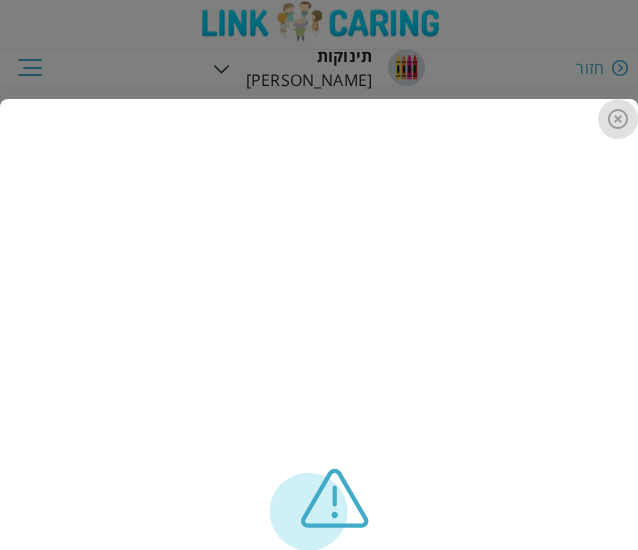 click 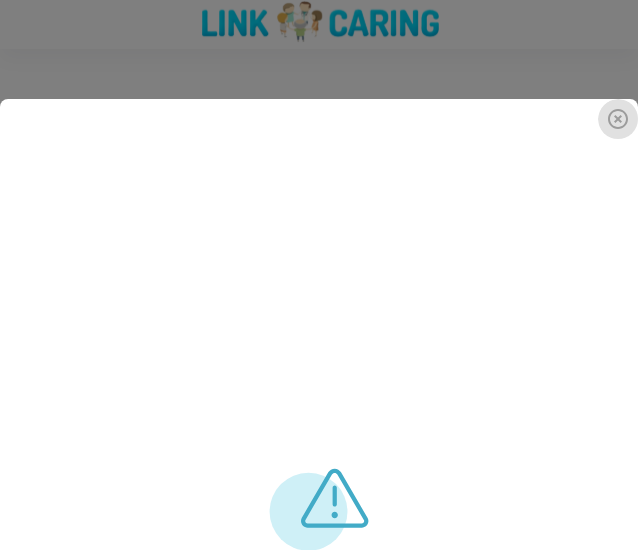 click 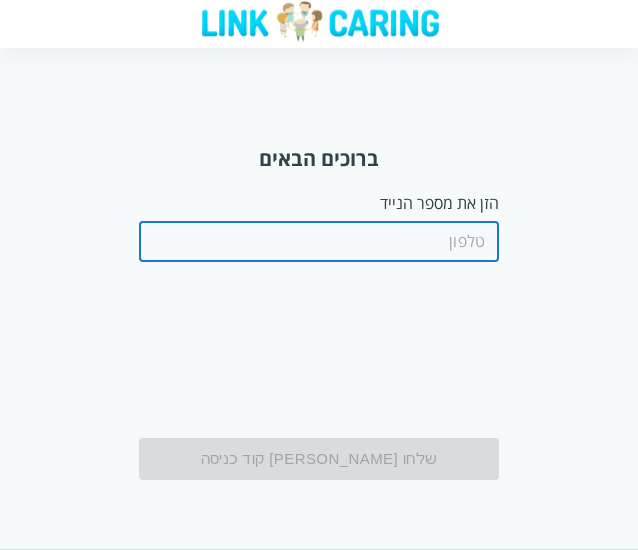 click at bounding box center (319, 242) 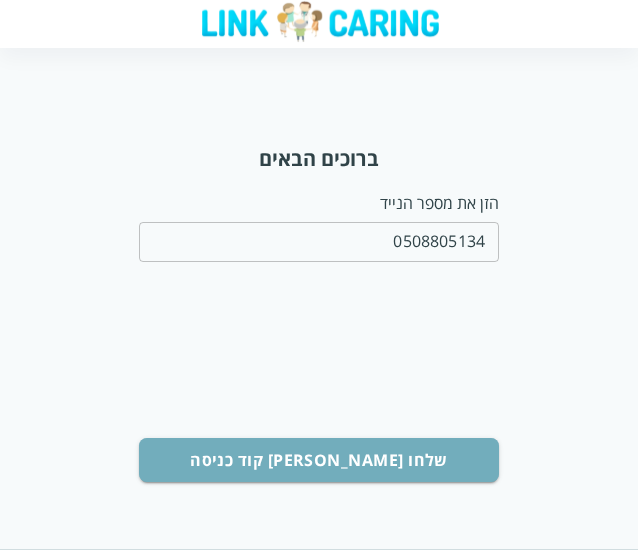 click on "שלחו [PERSON_NAME] קוד כניסה" at bounding box center (319, 460) 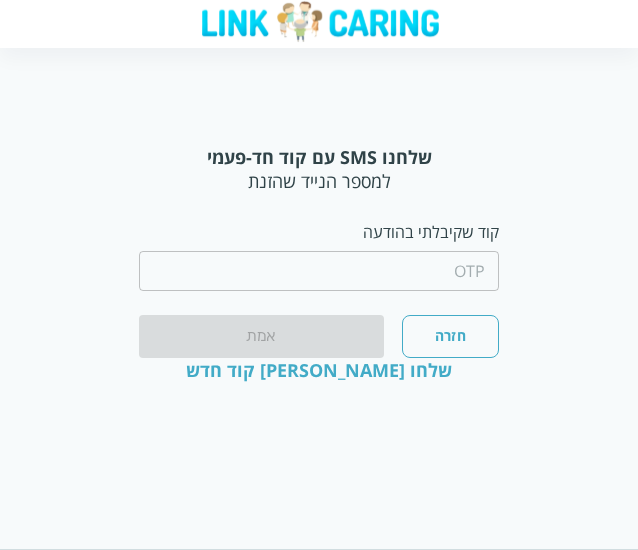 click at bounding box center [319, 271] 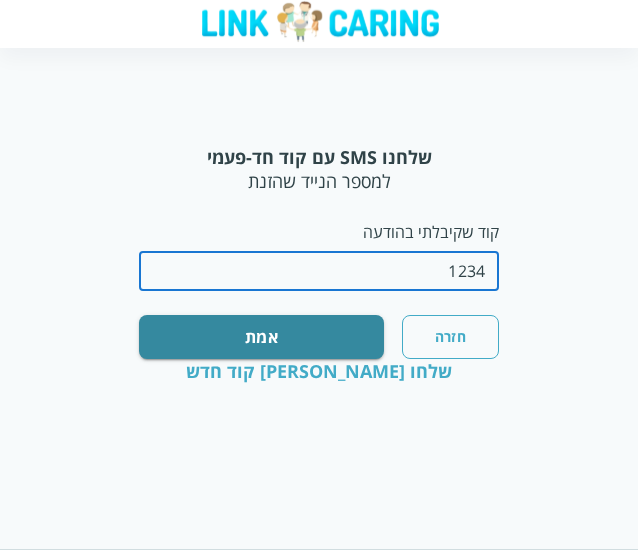 type on "1234" 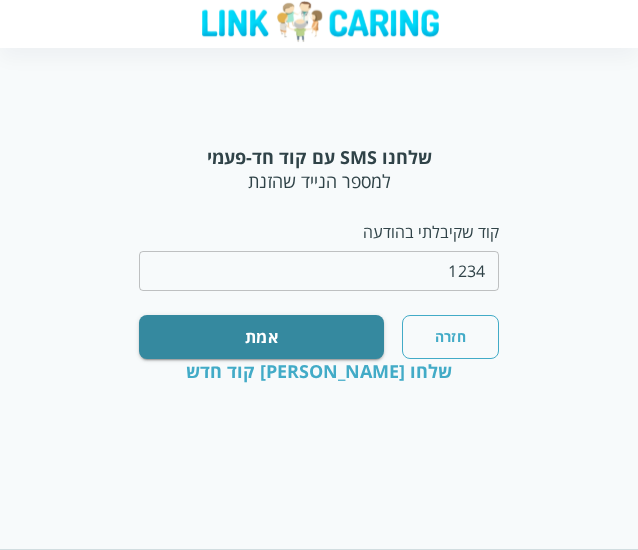 drag, startPoint x: 276, startPoint y: 310, endPoint x: 273, endPoint y: 327, distance: 17.262676 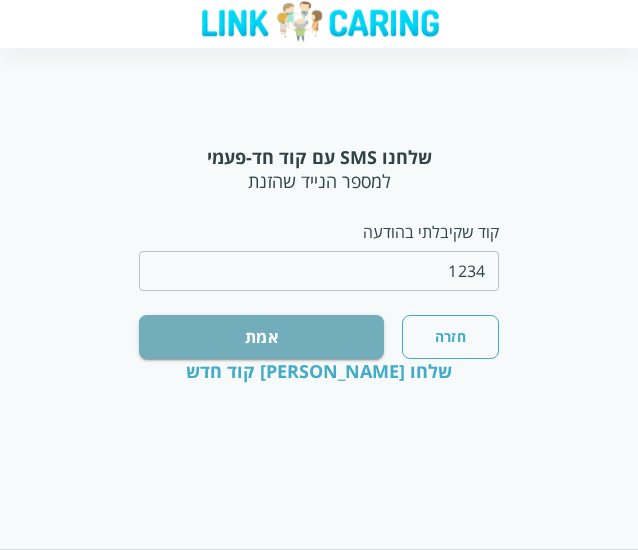 click on "אמת" at bounding box center (261, 337) 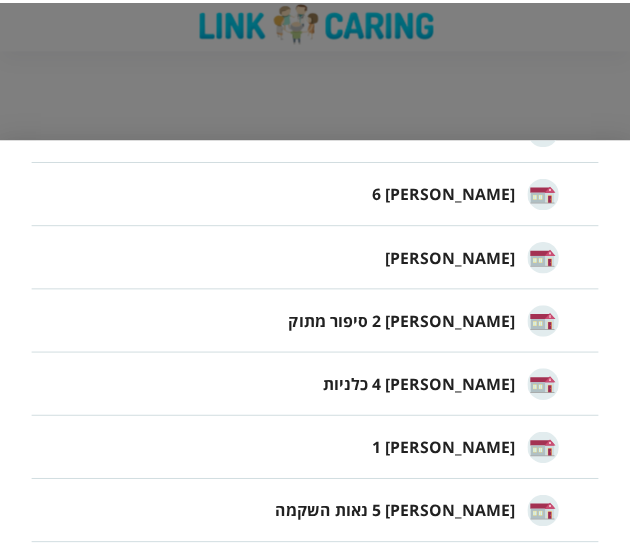 scroll, scrollTop: 1578, scrollLeft: 0, axis: vertical 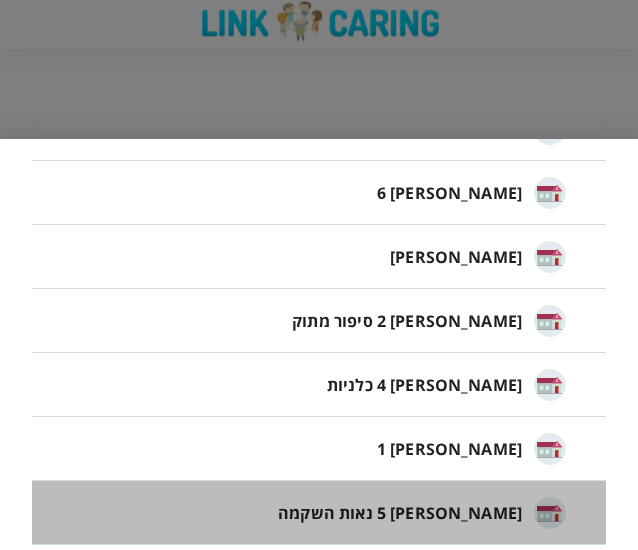 click on "[PERSON_NAME] 5 נאות השקמה" at bounding box center [400, 513] 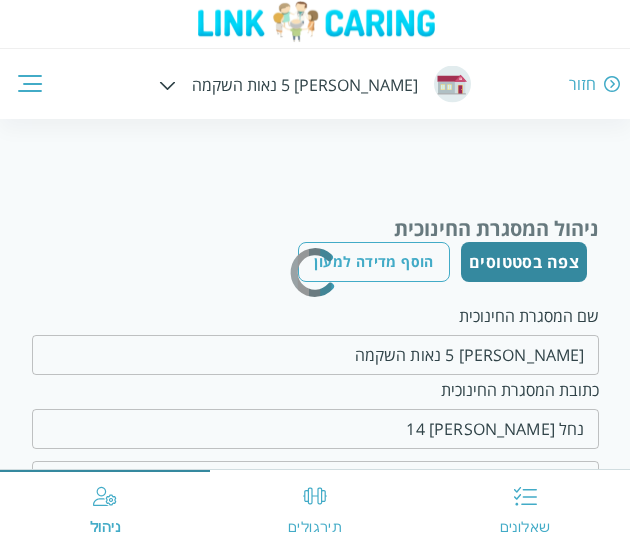 type on "[PERSON_NAME]" 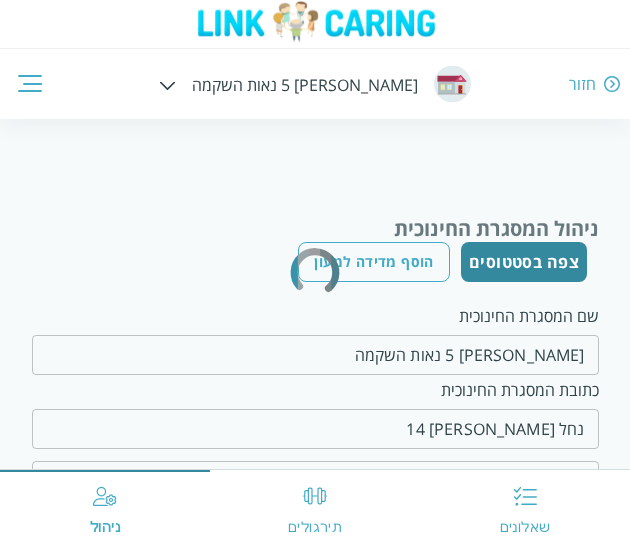 type on "0533351246" 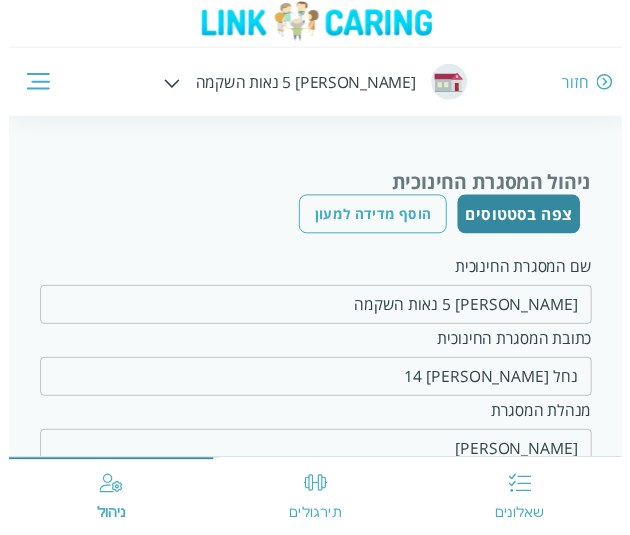 scroll, scrollTop: 0, scrollLeft: 0, axis: both 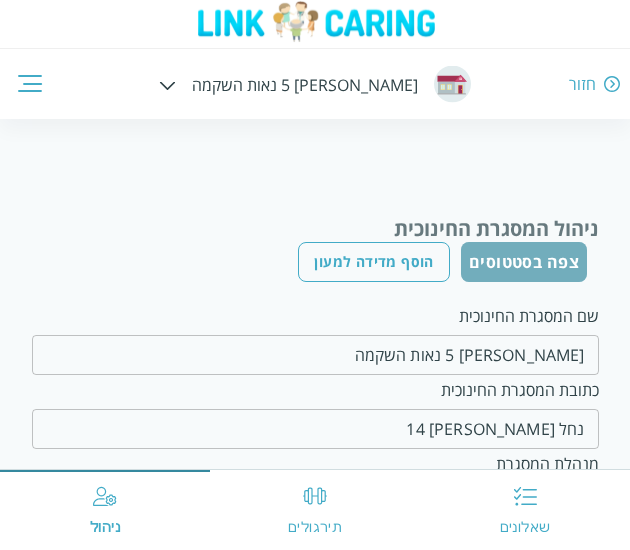 click on "צפה בסטטוסים" at bounding box center [524, 262] 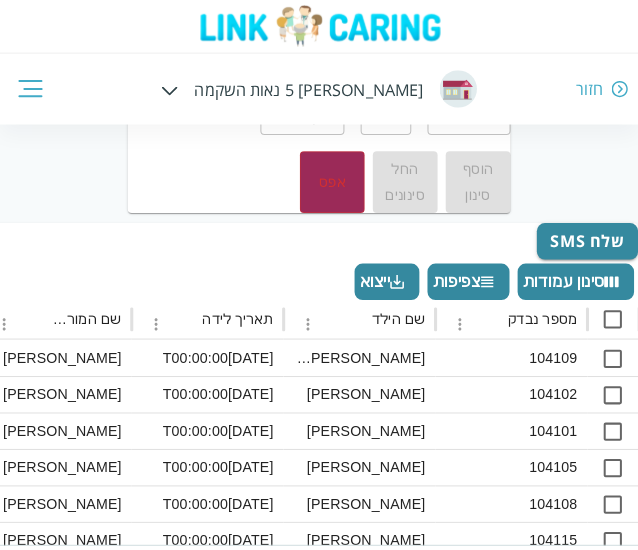 scroll, scrollTop: 87, scrollLeft: 0, axis: vertical 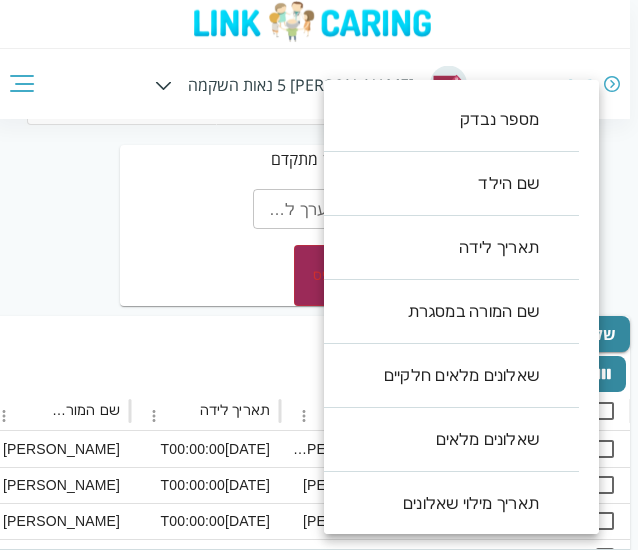 click on "חזור [PERSON_NAME] 5 נאות השקמה מנהלות אנשי צוות ילדים סינון מתקדם בחר שדה ​ בחר שדה סוג סינון מכיל contains סוג סינון ערך לחיפוש   * ערך לחיפוש   * הוסף סינון החל סינונים אפס שלח SMS   סינון עמודות  צפיפות ייצוא מספר נבדק שם הילד תאריך לידה שם המורה במסגרת שאלונים מלאים חלקיים שאלונים מלאים תאריך מילוי שאלונים שם ההורה נייד אימייל ההורה ParentChildQstFull שאלונים אישיים מלאים שאלונים מלאים חלקיים תאריך מילוי שאלונים GiftCard שם הכיתה שם המסגרת 104109 [PERSON_NAME] בדדה    [DATE]T00:00:00 [PERSON_NAME] V [DATE] [PERSON_NAME] 0548327137 V V [DATE]T08:28:48.463 V בוגרים אקליפטוס 104102 [PERSON_NAME]    [DATE]T00:00:00 [PERSON_NAME] V [DATE] [PERSON_NAME]" at bounding box center (315, 541) 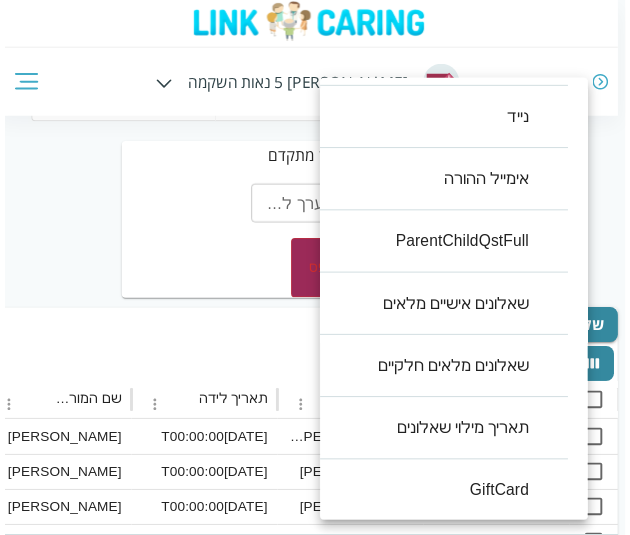 scroll, scrollTop: 642, scrollLeft: 0, axis: vertical 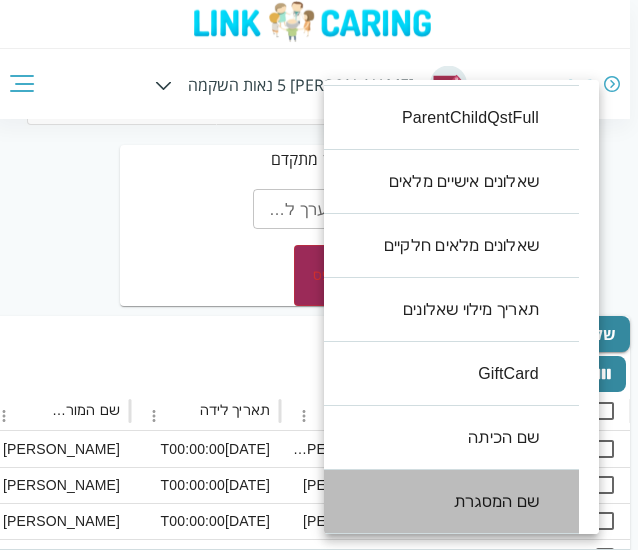 click on "שם המסגרת" at bounding box center (441, 502) 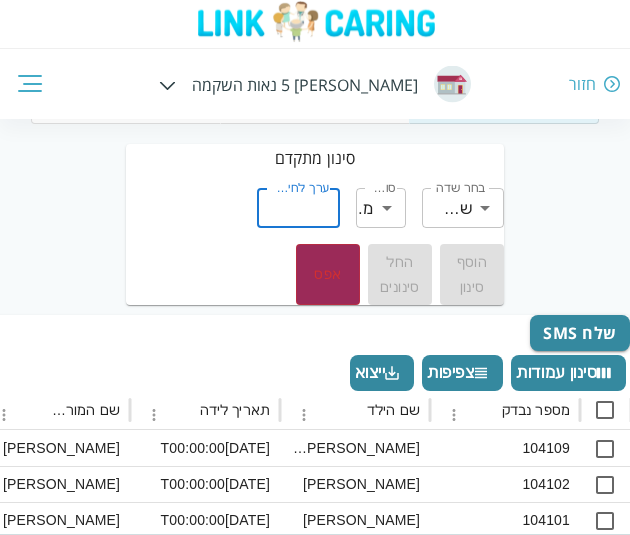 click on "ערך לחיפוש   *" at bounding box center [298, 208] 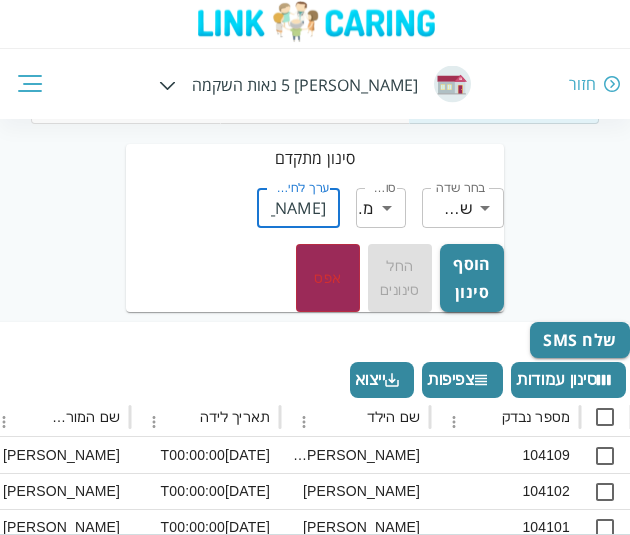 type on "[PERSON_NAME] 5" 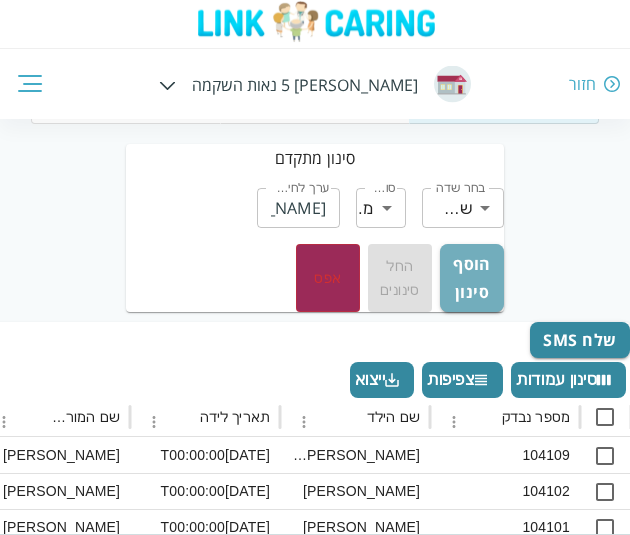click on "הוסף סינון" at bounding box center [472, 278] 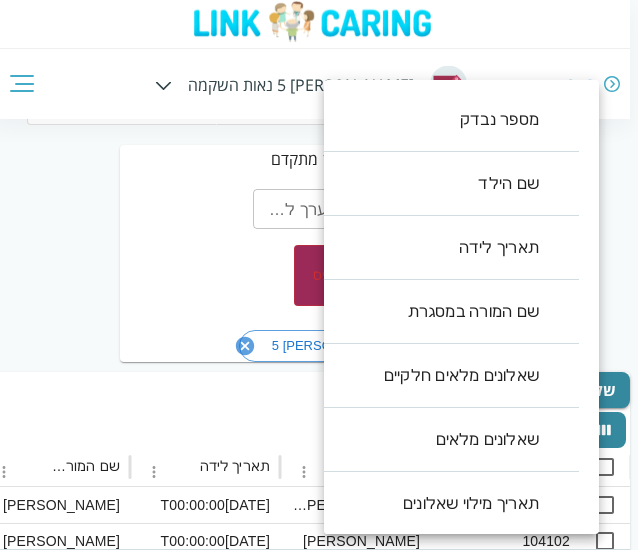 click on "חזור [PERSON_NAME] 5 נאות השקמה מנהלות אנשי צוות ילדים סינון מתקדם בחר שדה ​ בחר שדה סוג סינון מכיל contains סוג סינון ערך לחיפוש   * ערך לחיפוש   * הוסף סינון החל סינונים אפס שם המסגרת מכיל [PERSON_NAME] 5 שלח SMS   סינון עמודות  צפיפות ייצוא מספר נבדק שם הילד תאריך לידה שם המורה במסגרת שאלונים מלאים חלקיים שאלונים מלאים תאריך מילוי שאלונים שם ההורה נייד אימייל ההורה ParentChildQstFull שאלונים אישיים מלאים שאלונים מלאים חלקיים תאריך מילוי שאלונים GiftCard שם הכיתה שם המסגרת 104109 [PERSON_NAME] בדדה    [DATE]T00:00:00 [PERSON_NAME] V [DATE] [PERSON_NAME] 0548327137 V V [DATE]T08:28:48.463 V בוגרים אקליפטוס 104102 [PERSON_NAME]    [DATE]T00:00:00 V V V V V" at bounding box center [315, 569] 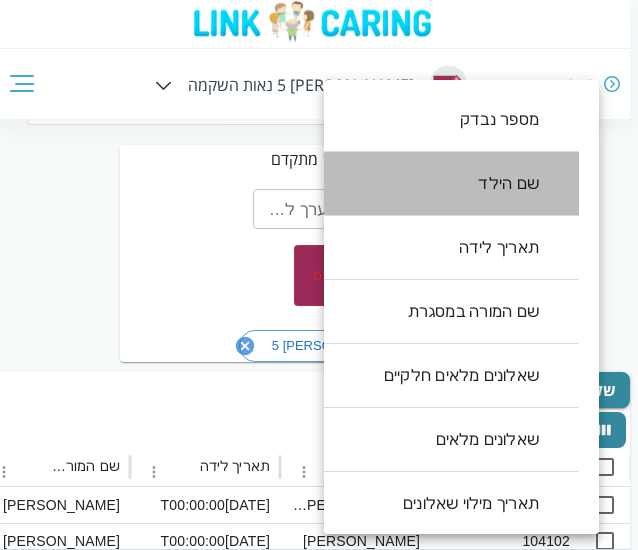 click on "שם הילד" at bounding box center [441, 184] 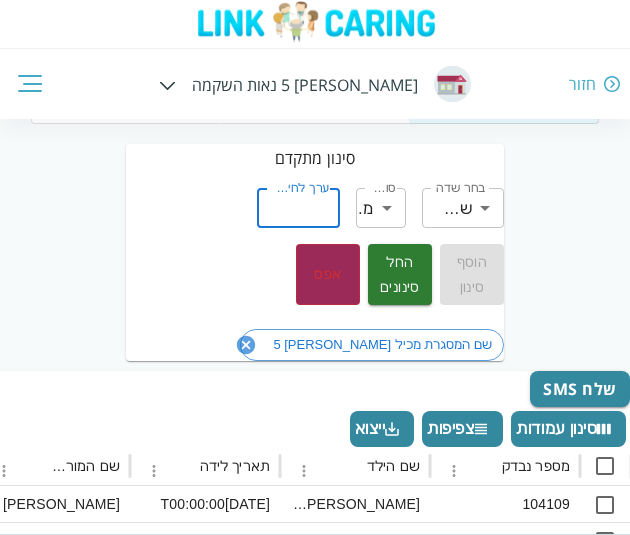 click on "ערך לחיפוש   *" at bounding box center [298, 208] 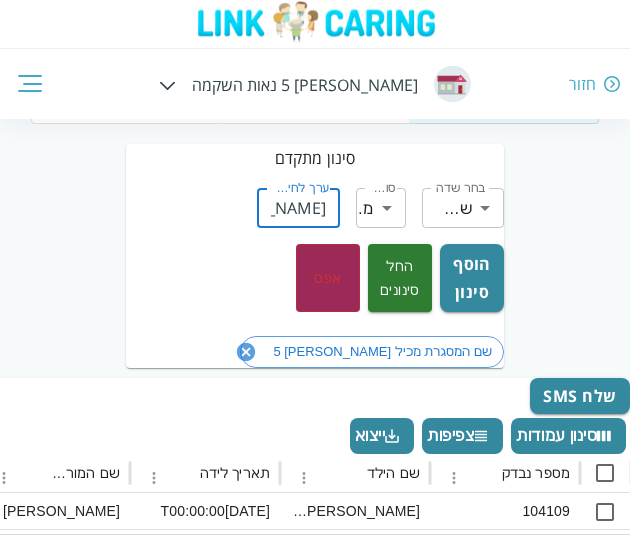 type on "[PERSON_NAME]" 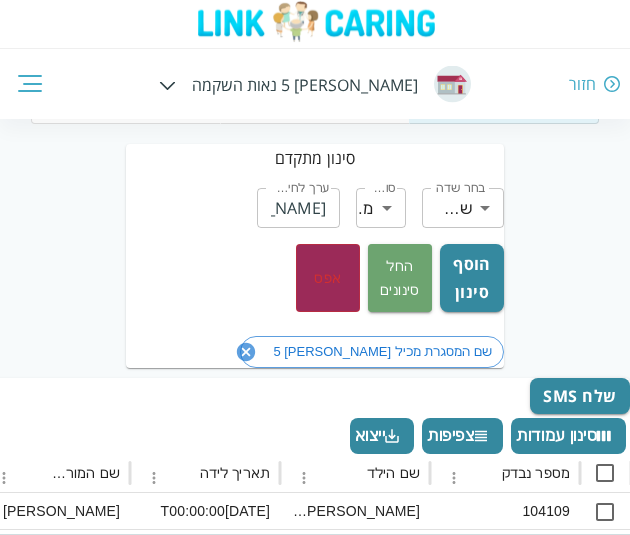click on "החל סינונים" at bounding box center [400, 278] 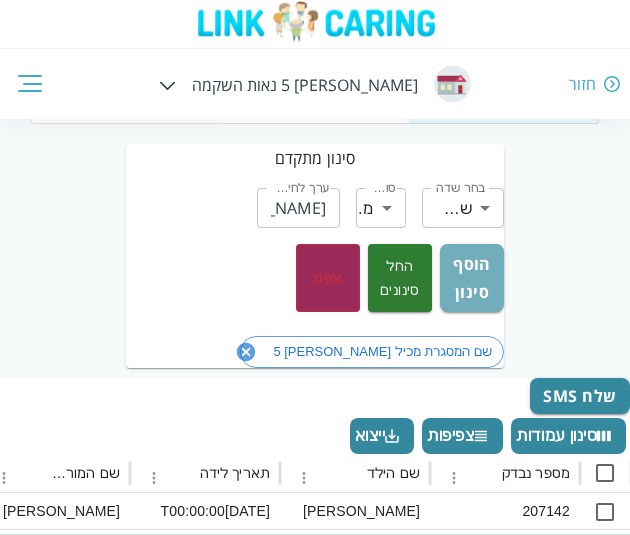 click on "הוסף סינון" at bounding box center (472, 278) 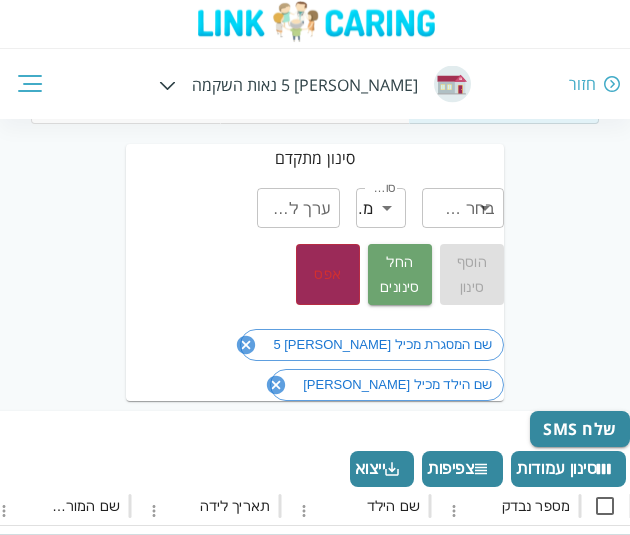 click on "החל סינונים" at bounding box center (400, 274) 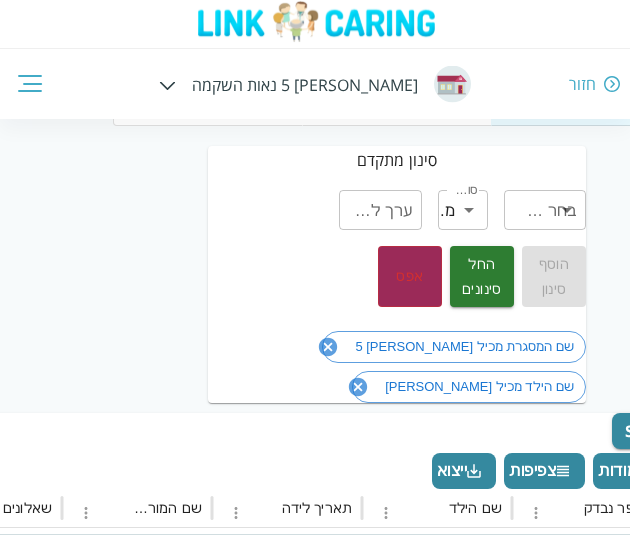 scroll, scrollTop: 84, scrollLeft: -82, axis: both 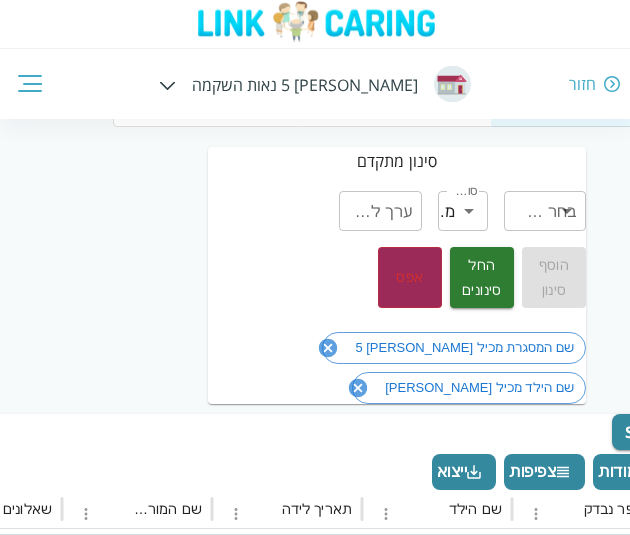 click 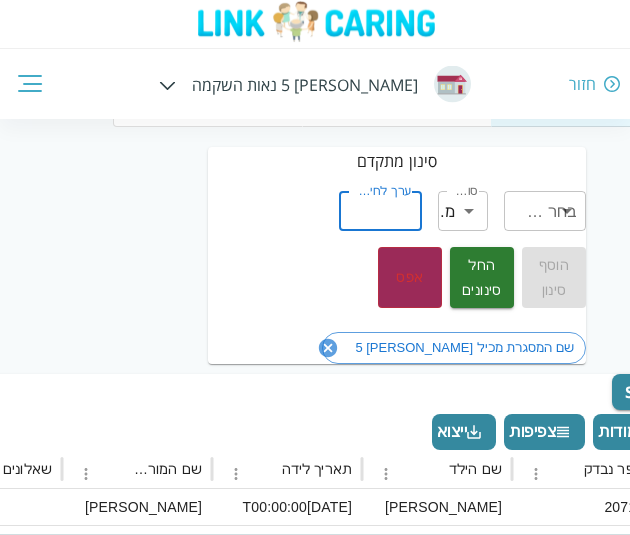 click on "ערך לחיפוש   *" at bounding box center [380, 211] 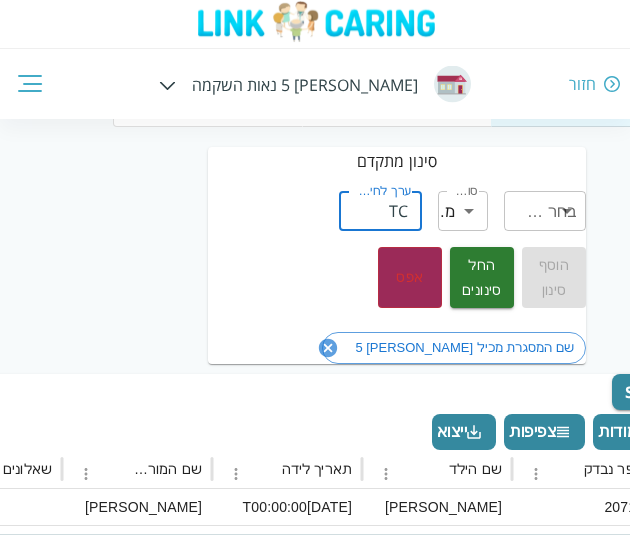 type on "T" 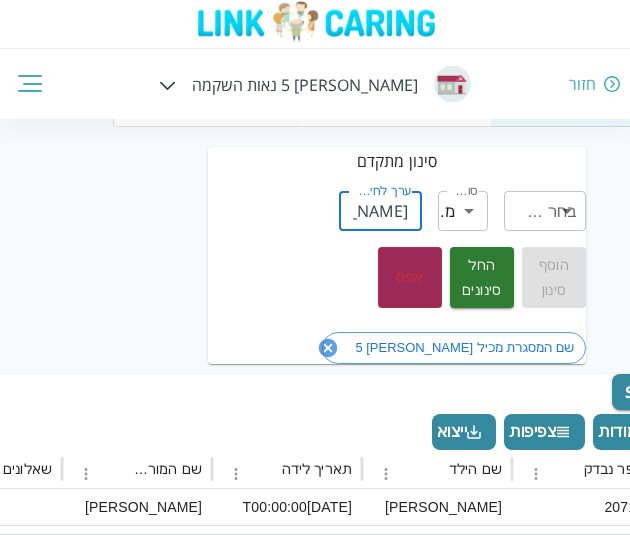 type on "[PERSON_NAME]" 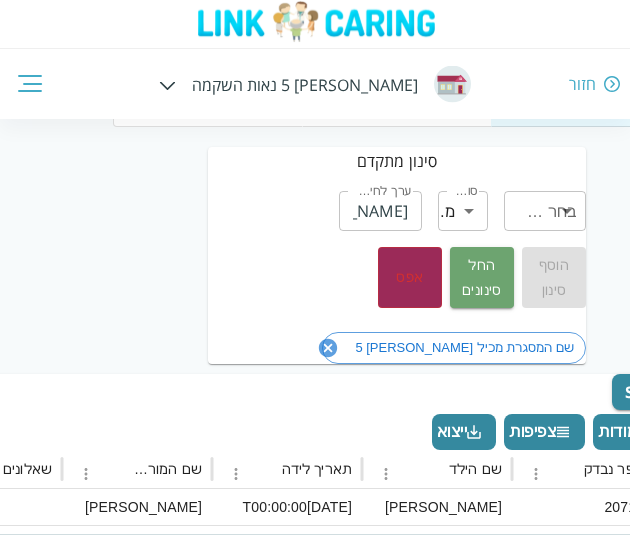click on "החל סינונים" at bounding box center (482, 277) 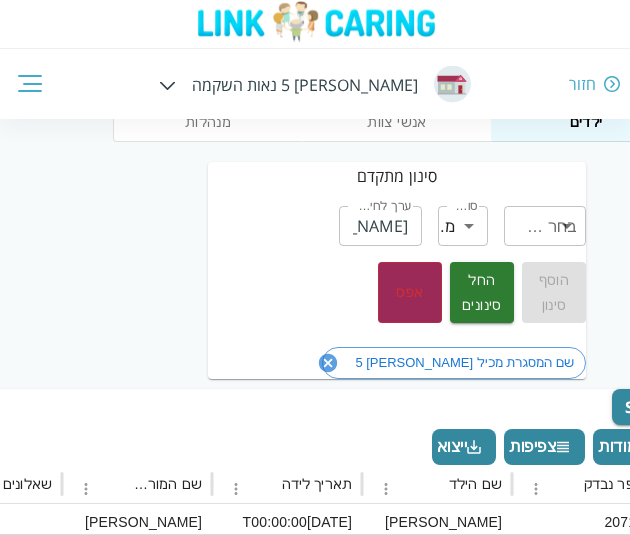 scroll, scrollTop: 67, scrollLeft: -82, axis: both 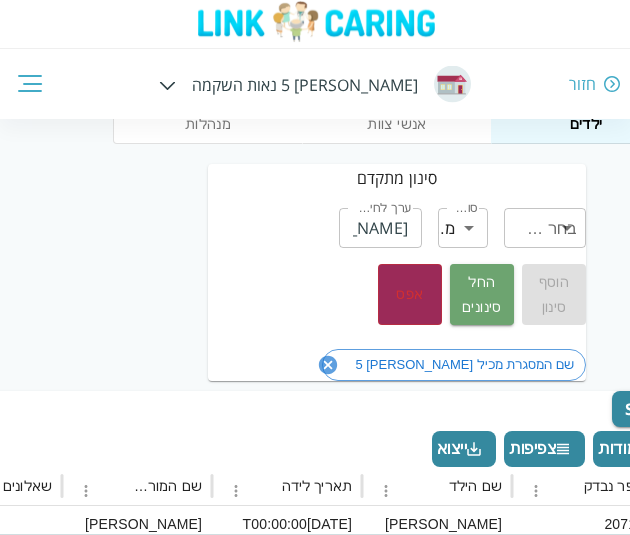 click on "החל סינונים" at bounding box center (482, 294) 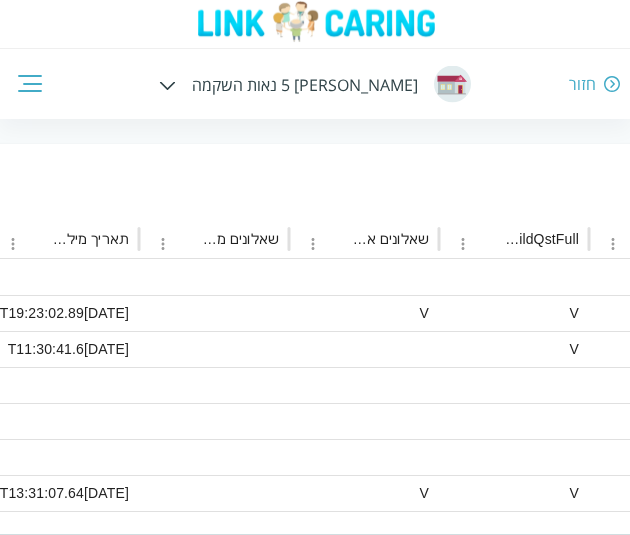 scroll, scrollTop: 317, scrollLeft: -1508, axis: both 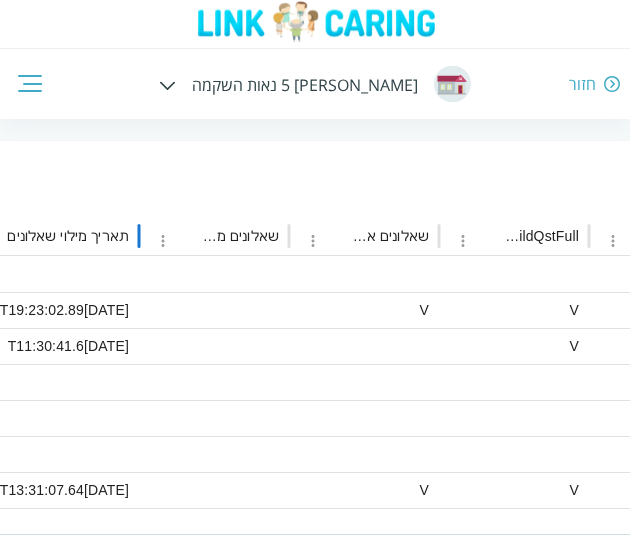drag, startPoint x: 134, startPoint y: 225, endPoint x: 161, endPoint y: 221, distance: 27.294687 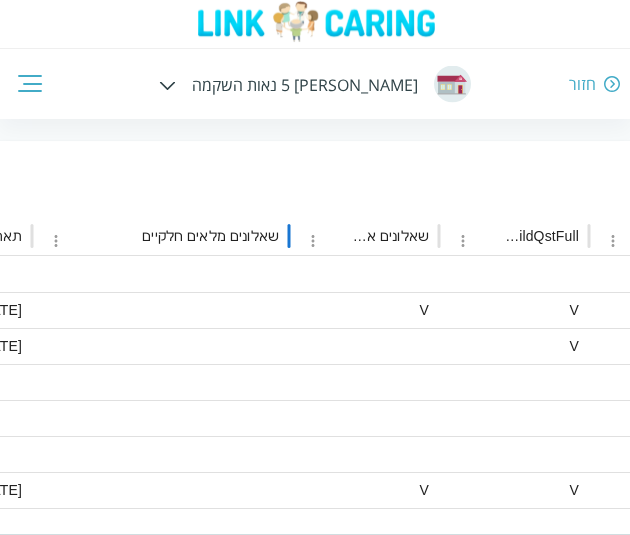 drag, startPoint x: 287, startPoint y: 223, endPoint x: 298, endPoint y: 223, distance: 11 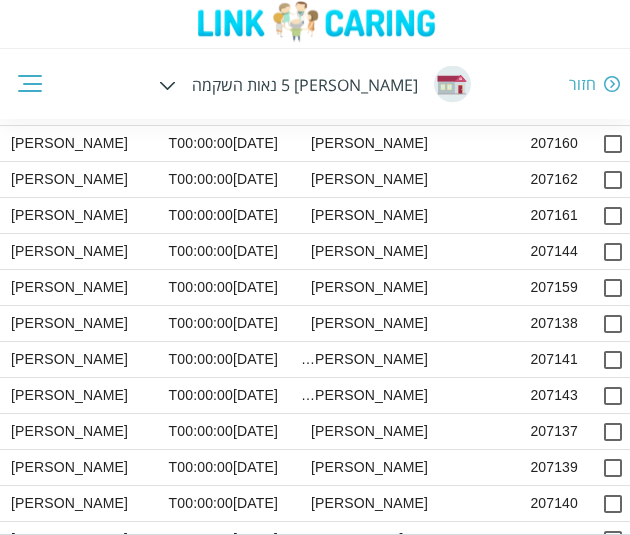 scroll, scrollTop: 484, scrollLeft: -10, axis: both 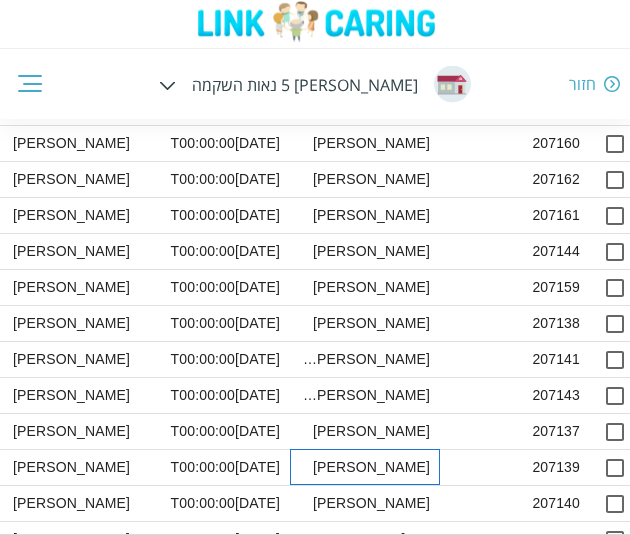 click on "[PERSON_NAME]" at bounding box center (365, 467) 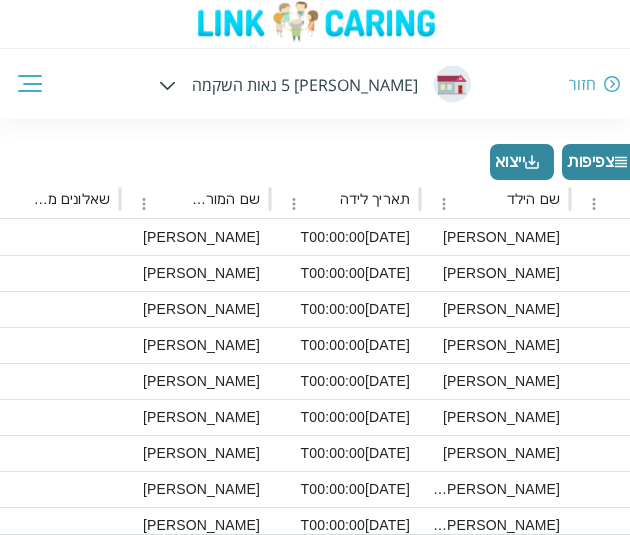 scroll, scrollTop: 349, scrollLeft: -139, axis: both 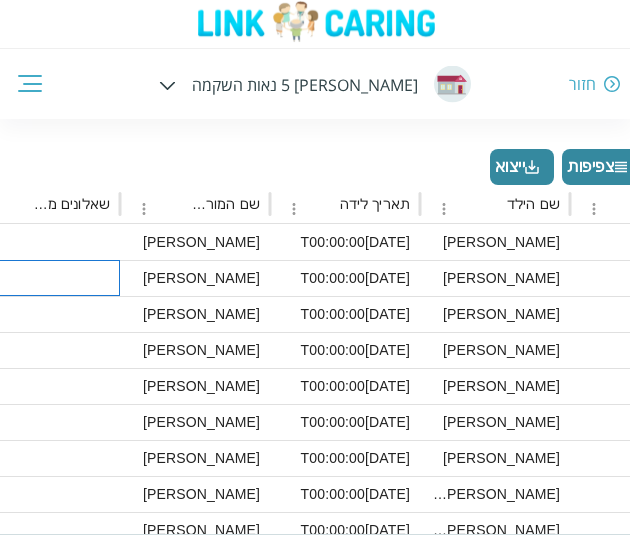click at bounding box center (45, 278) 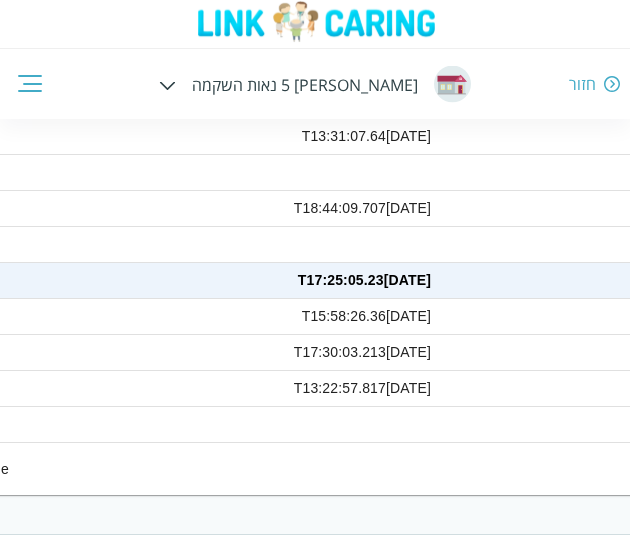scroll, scrollTop: 671, scrollLeft: -2288, axis: both 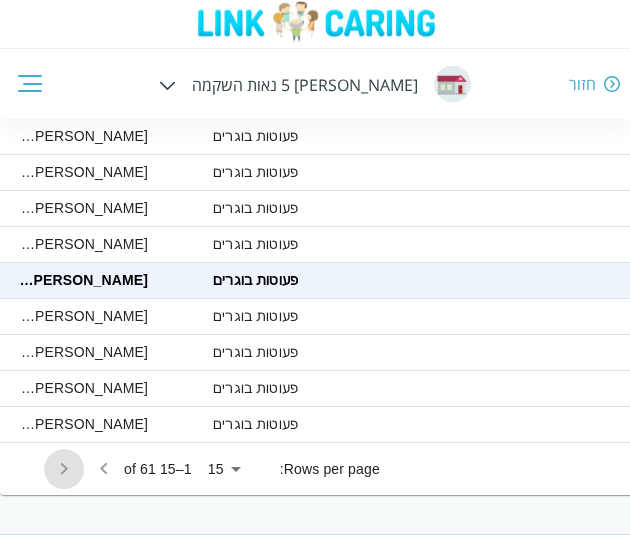 click 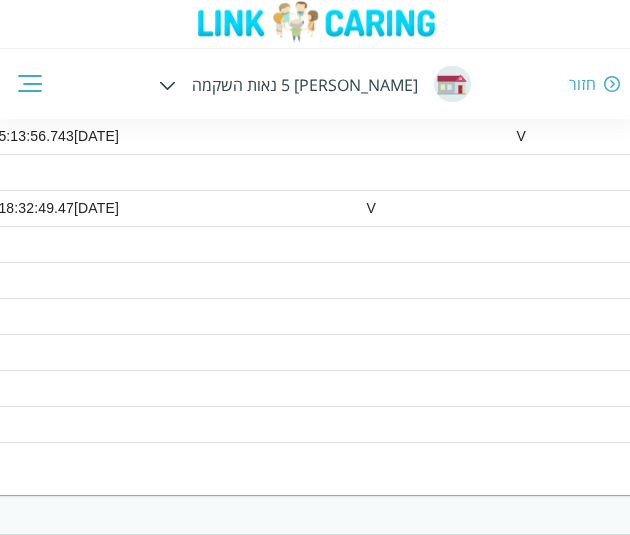 scroll, scrollTop: 671, scrollLeft: -2288, axis: both 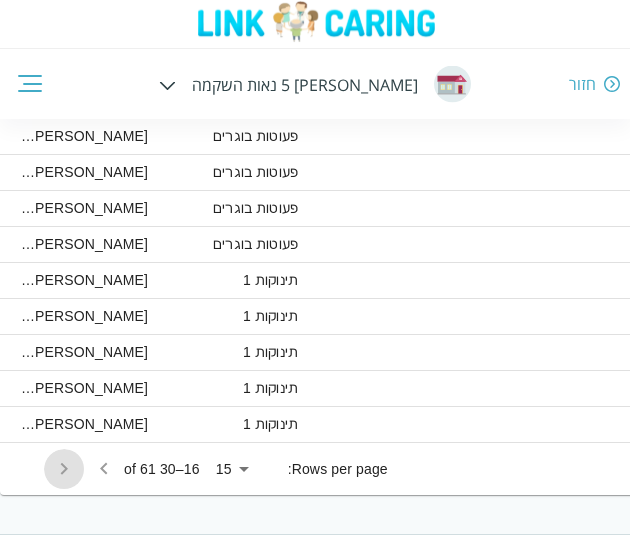 click 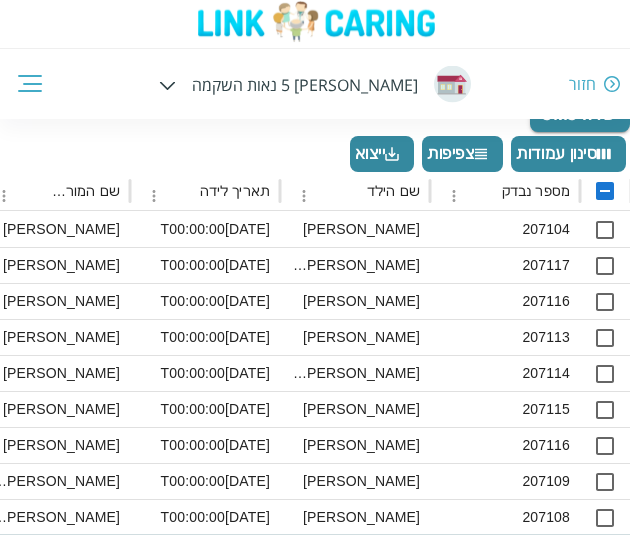 scroll, scrollTop: 356, scrollLeft: 0, axis: vertical 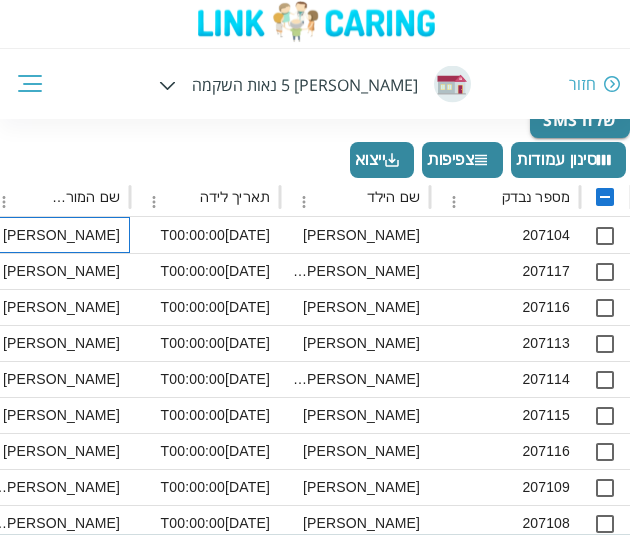 click on "[PERSON_NAME]" at bounding box center [55, 235] 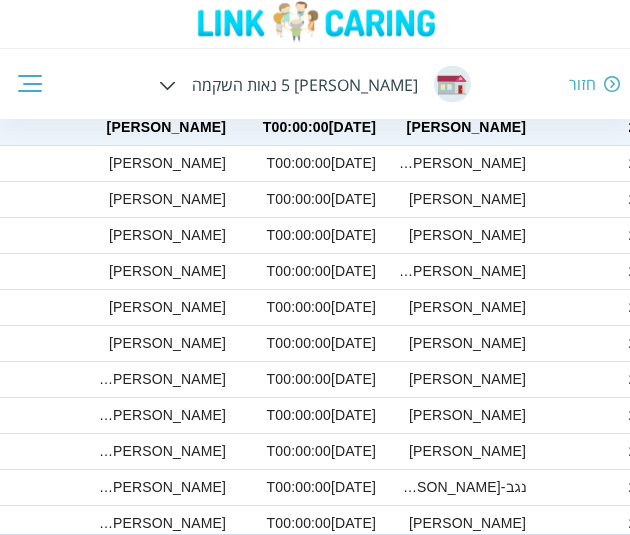 scroll, scrollTop: 464, scrollLeft: 0, axis: vertical 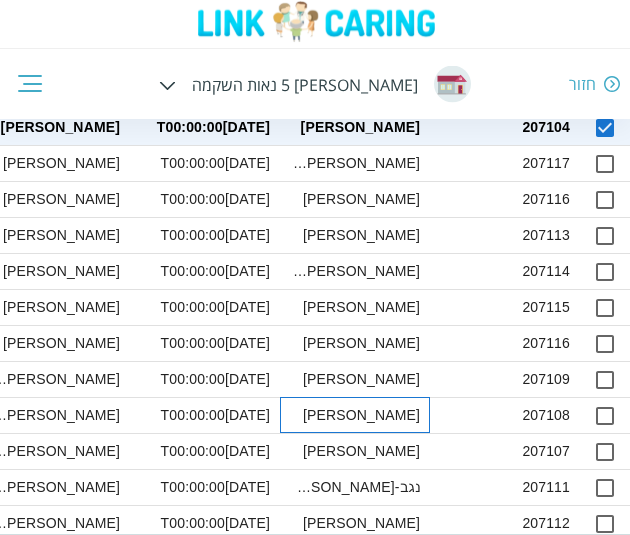 click on "[PERSON_NAME]" at bounding box center (355, 415) 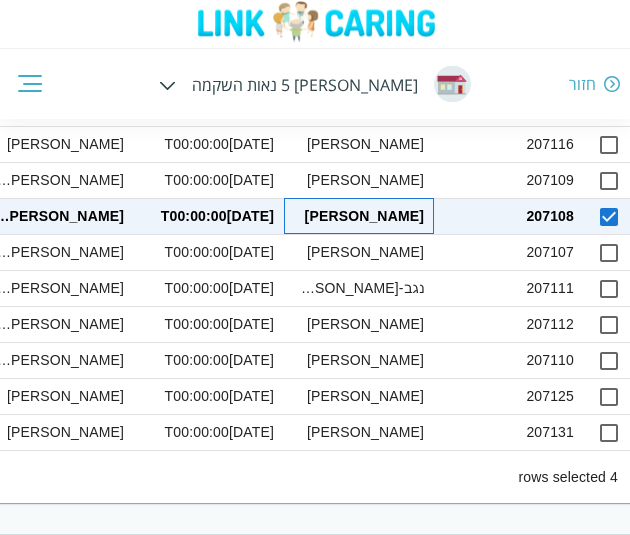 scroll, scrollTop: 671, scrollLeft: -9, axis: both 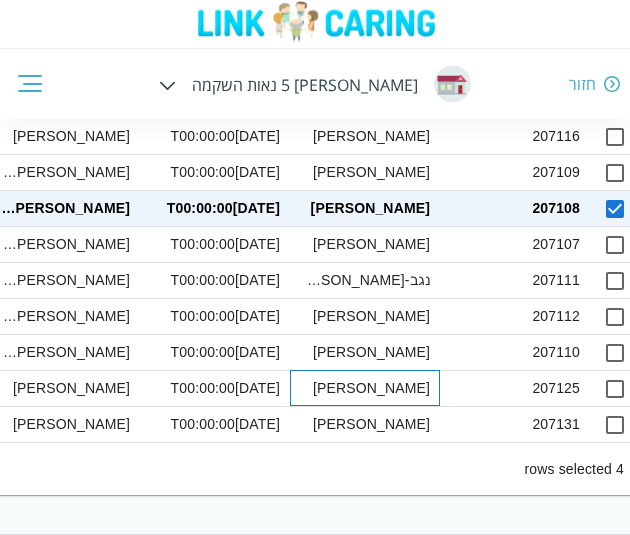 click on "[PERSON_NAME]" at bounding box center [365, 388] 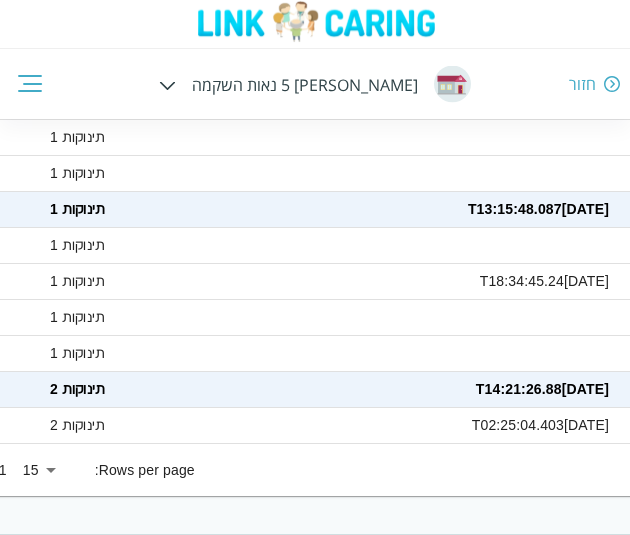 scroll, scrollTop: 670, scrollLeft: -2288, axis: both 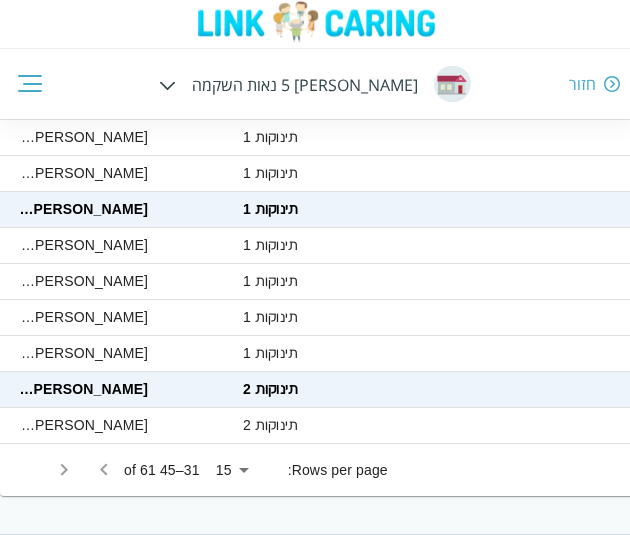 click 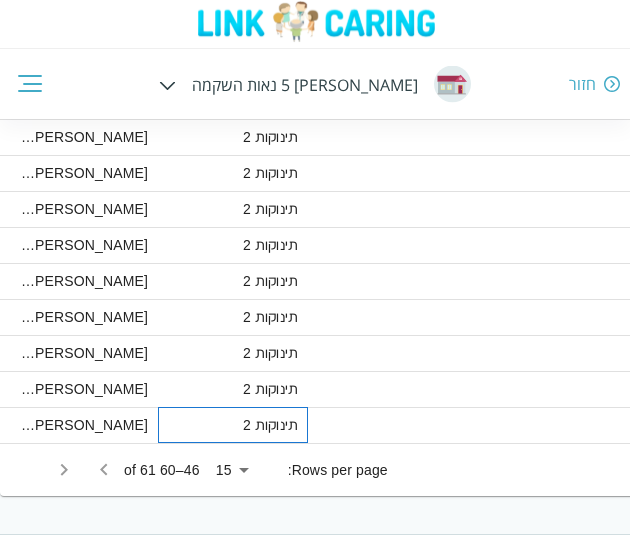 click on "תינוקות 2" at bounding box center [233, 425] 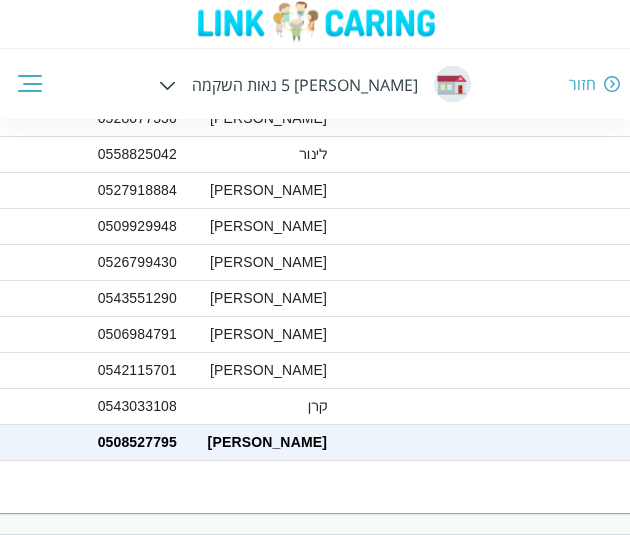 scroll, scrollTop: 651, scrollLeft: -806, axis: both 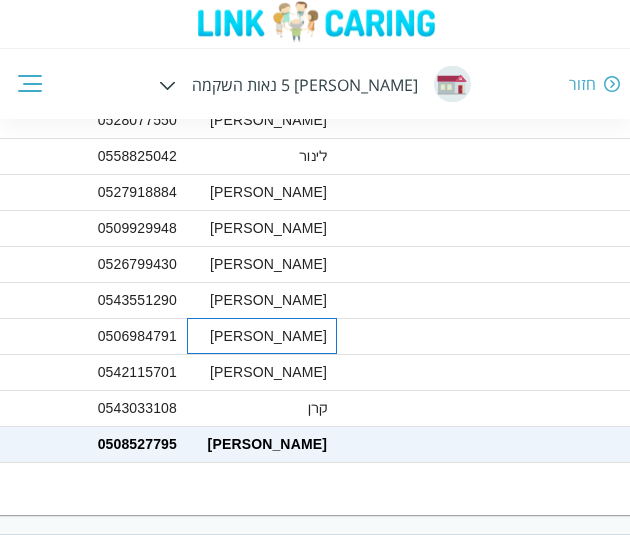 click on "[PERSON_NAME]" at bounding box center (262, 336) 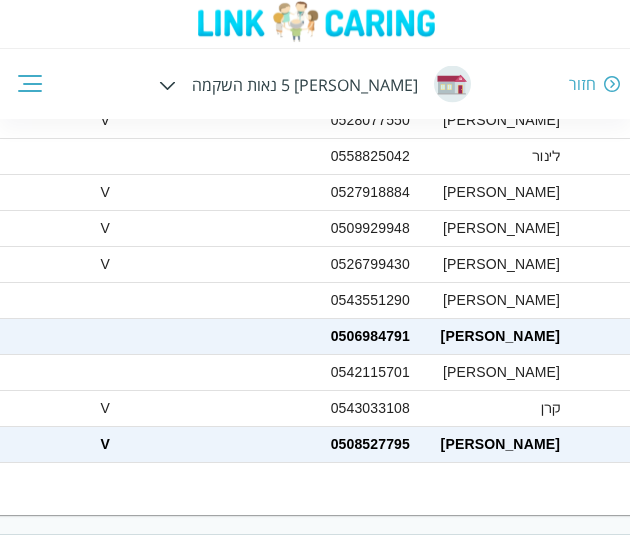 scroll, scrollTop: 651, scrollLeft: -1030, axis: both 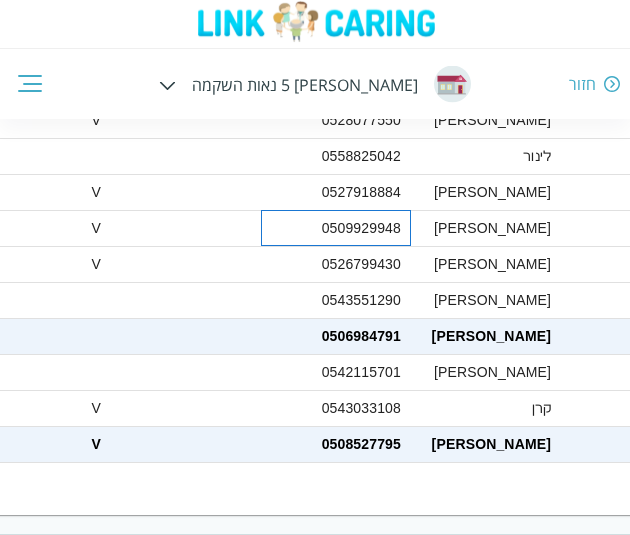 click on "0509929948" at bounding box center [336, 228] 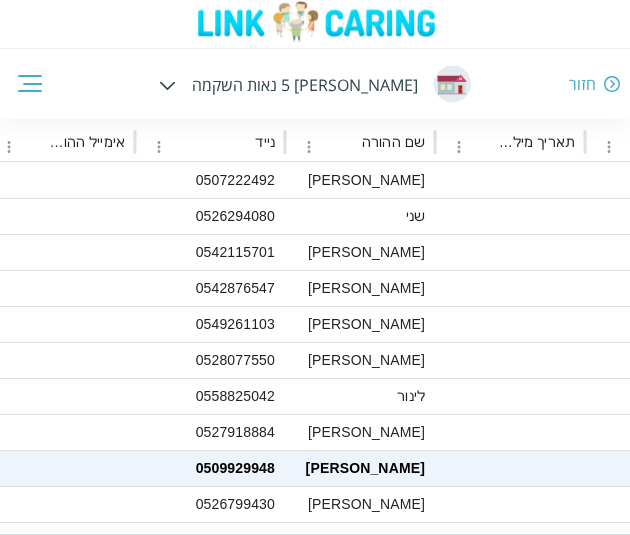 scroll, scrollTop: 411, scrollLeft: -903, axis: both 